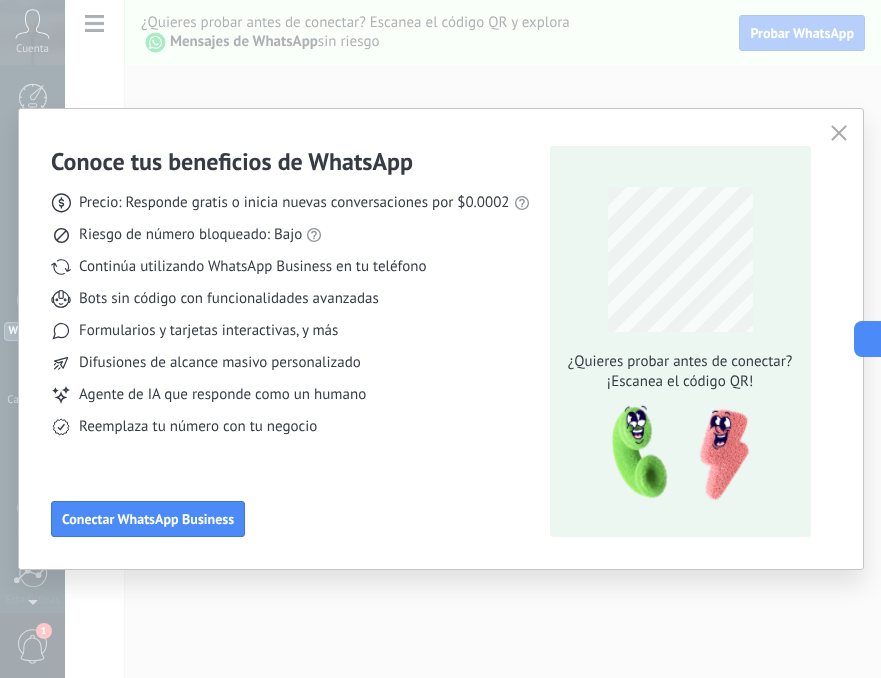 scroll, scrollTop: 0, scrollLeft: 0, axis: both 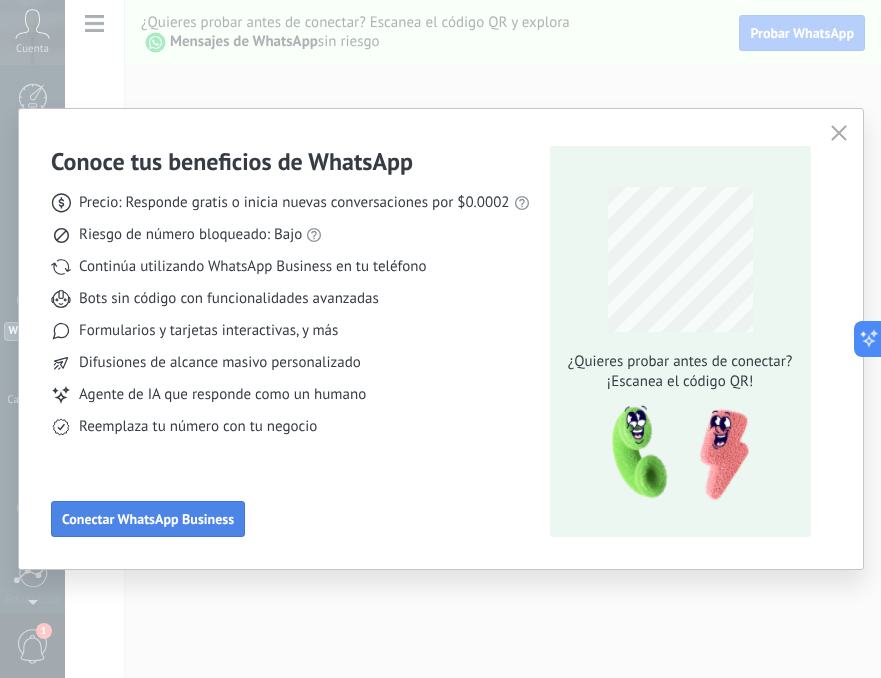 click on "Conectar WhatsApp Business" at bounding box center (148, 519) 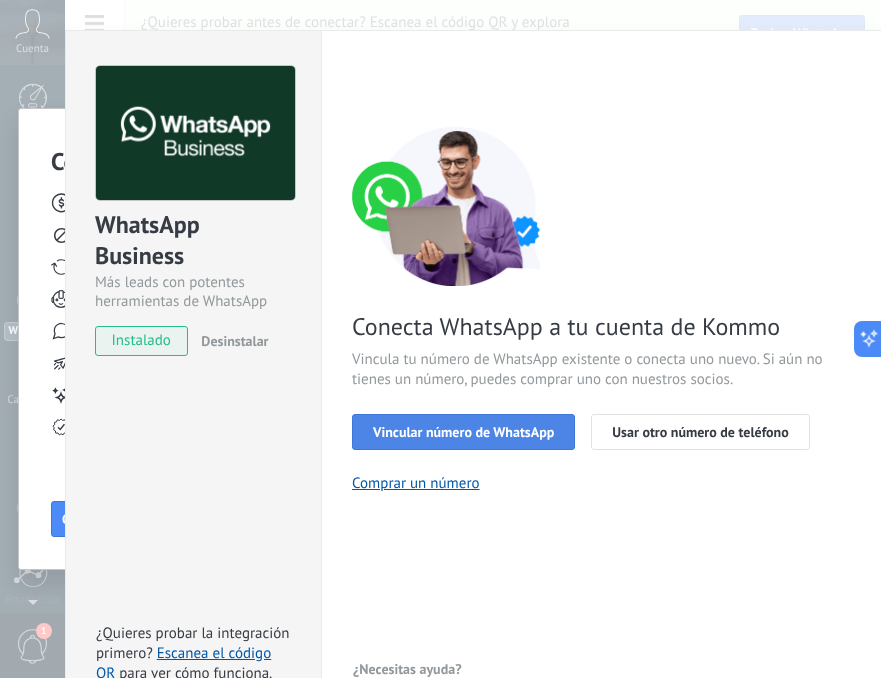 click on "Vincular número de WhatsApp" at bounding box center [463, 432] 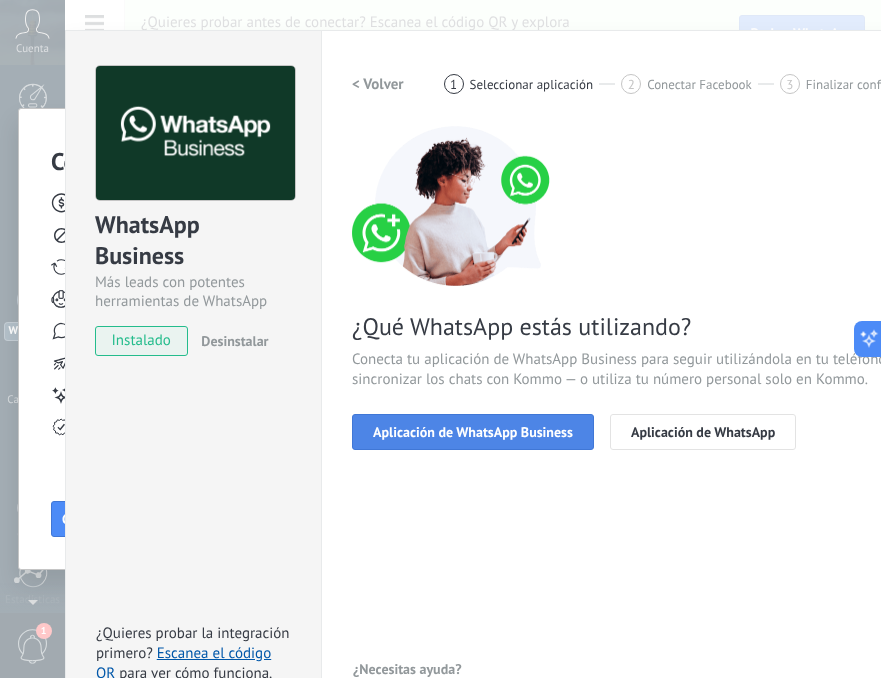 click on "Aplicación de WhatsApp Business" at bounding box center [473, 432] 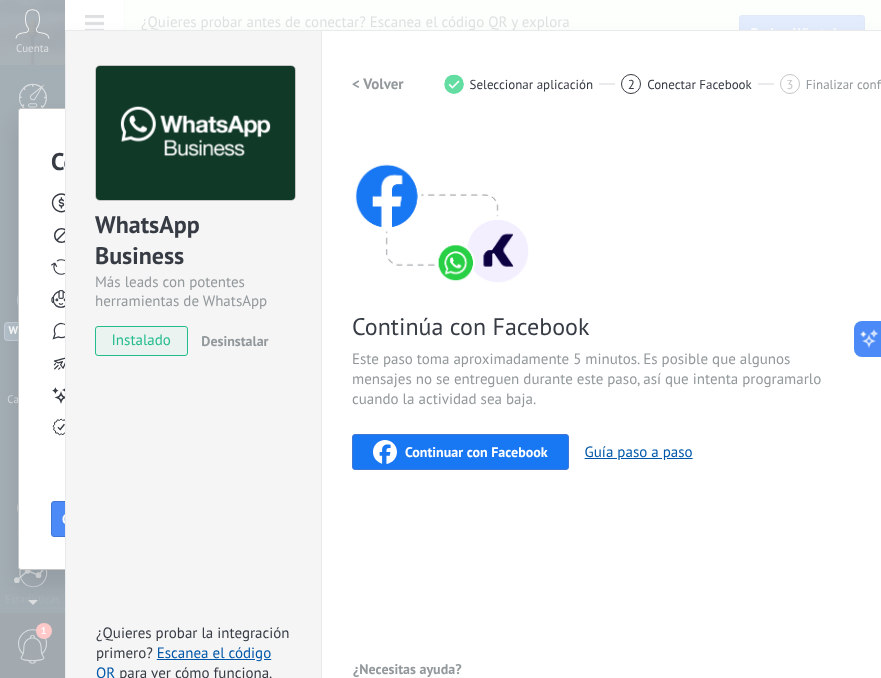 click on "Continuar con Facebook" at bounding box center [476, 452] 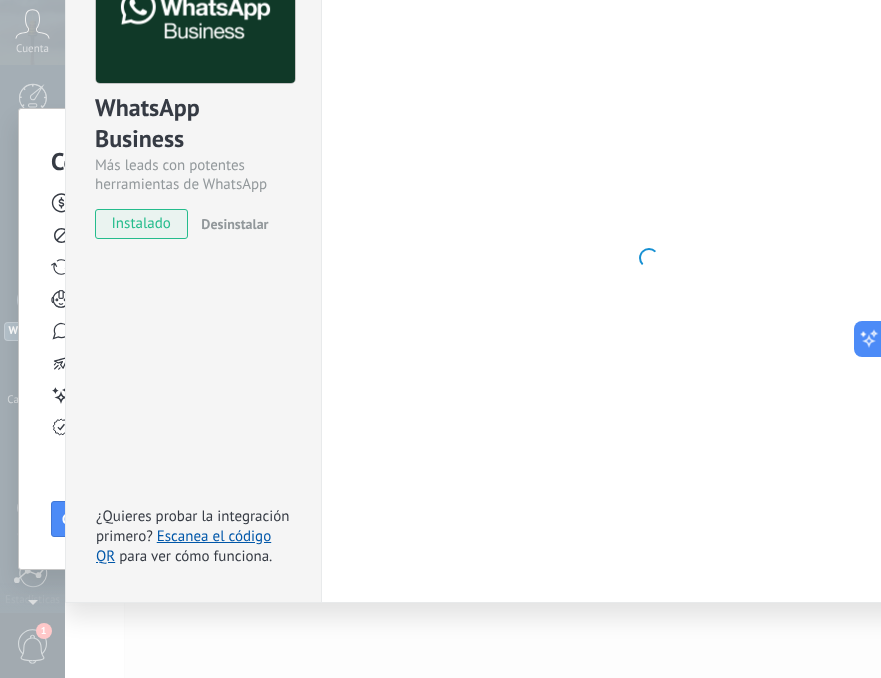 scroll, scrollTop: 0, scrollLeft: 0, axis: both 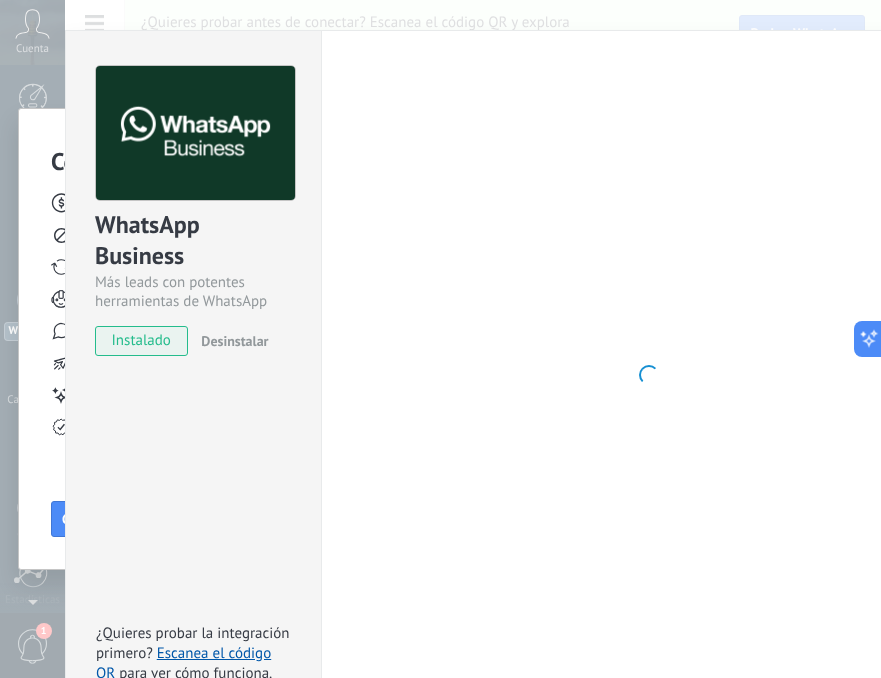 click at bounding box center [649, 375] 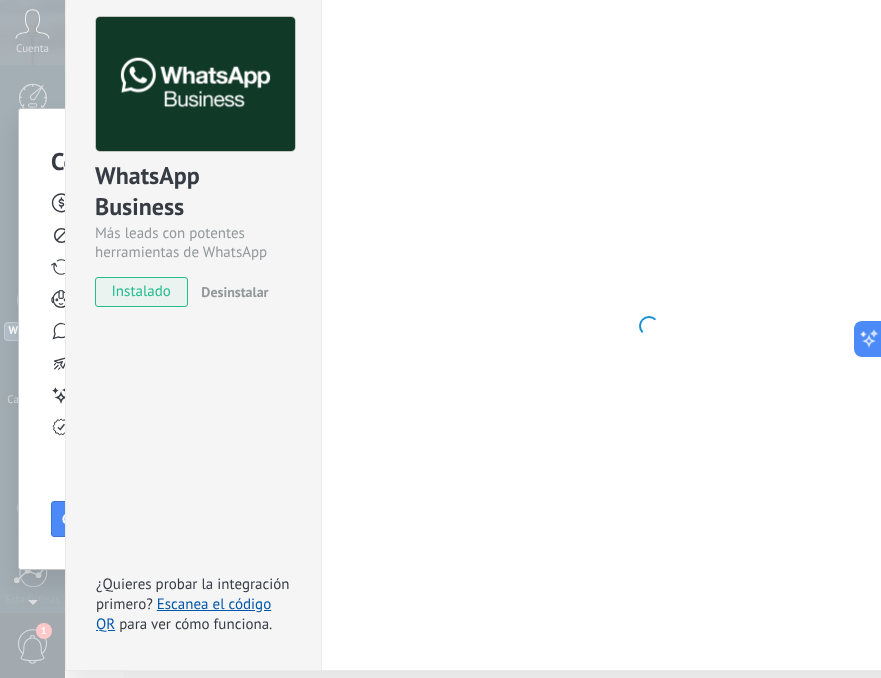 scroll, scrollTop: 0, scrollLeft: 0, axis: both 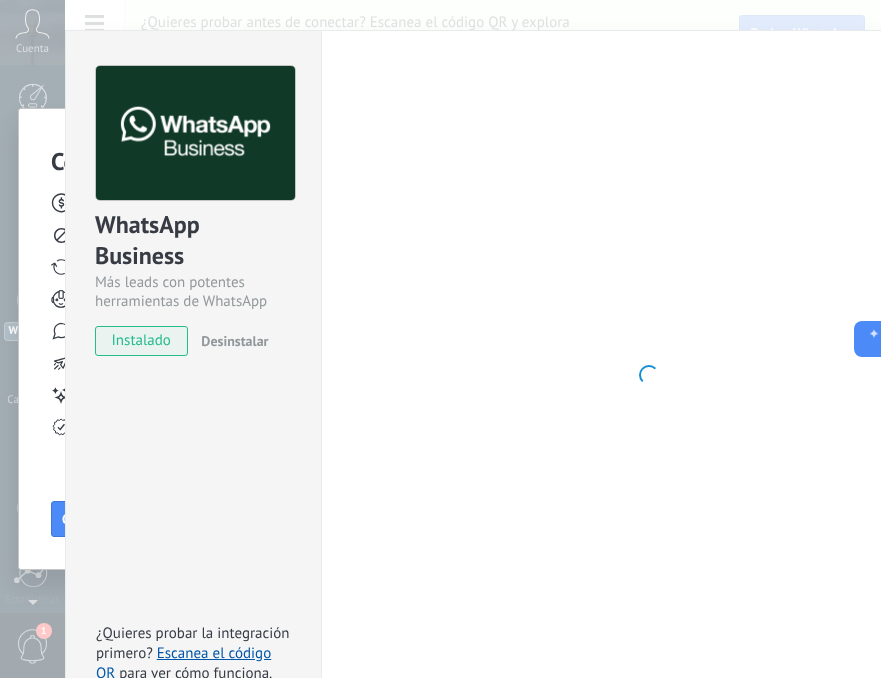 click at bounding box center (649, 375) 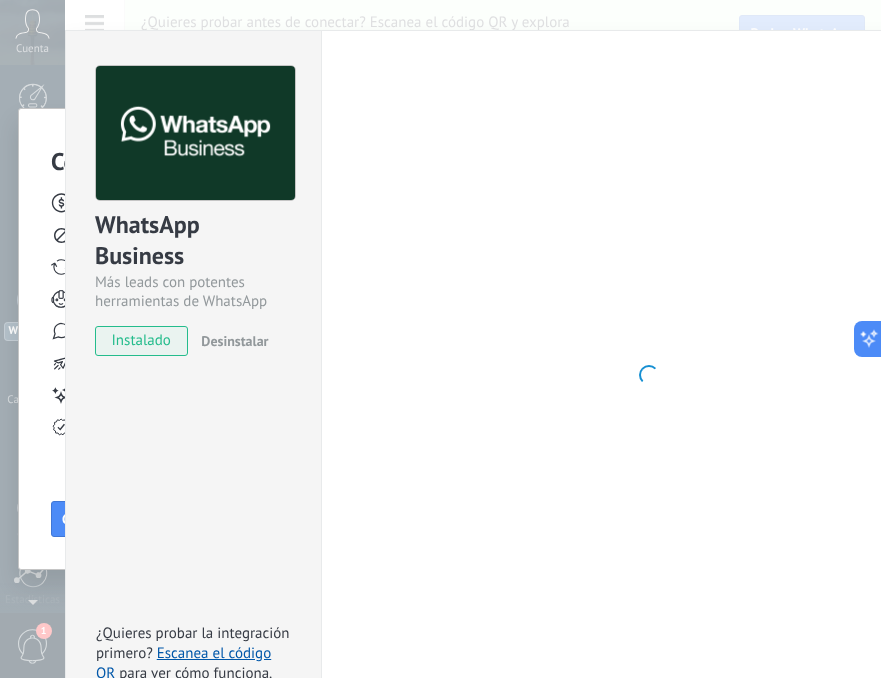 click at bounding box center (649, 375) 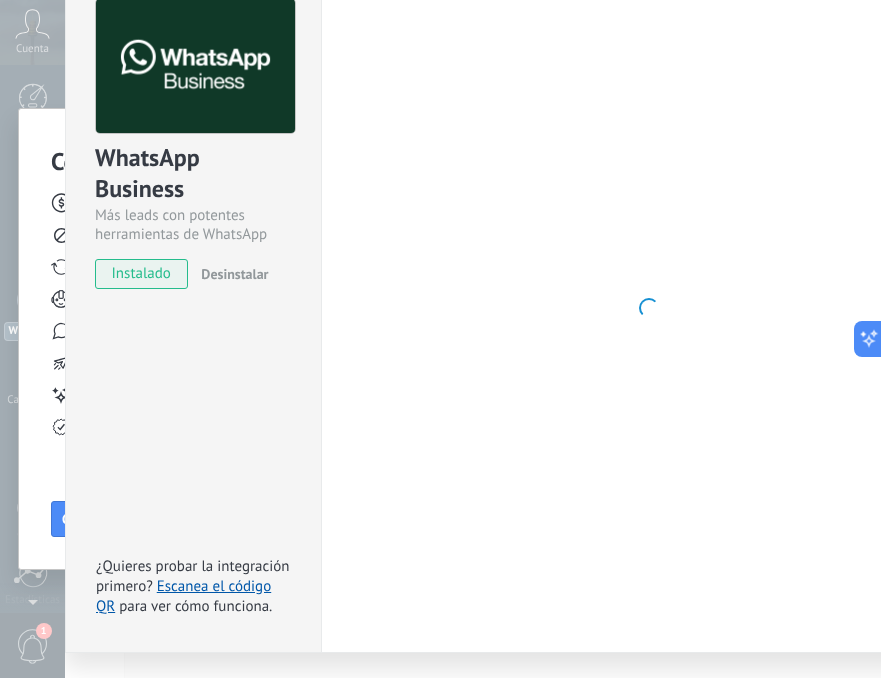 scroll, scrollTop: 81, scrollLeft: 0, axis: vertical 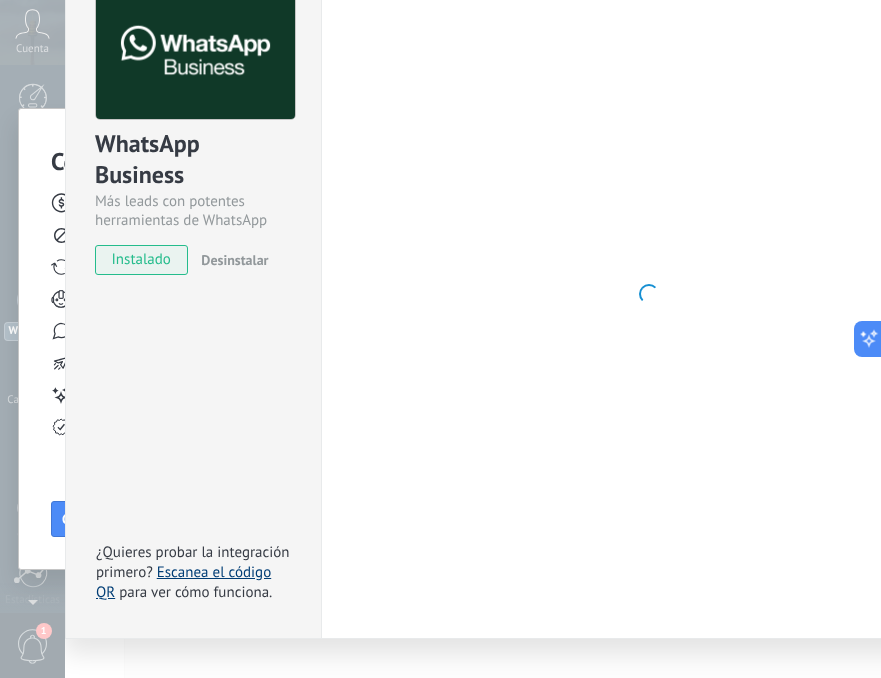 click on "Escanea el código QR" at bounding box center (183, 582) 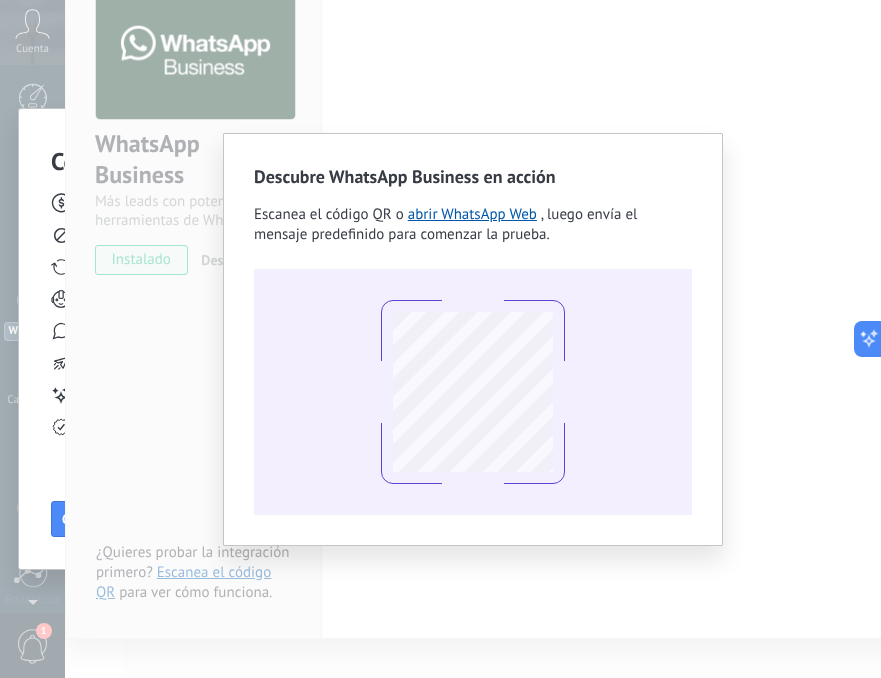 click on "Descubre WhatsApp Business en acción Escanea el código QR o   abrir WhatsApp Web   , luego envía el mensaje predefinido para comenzar la prueba." at bounding box center (440, 339) 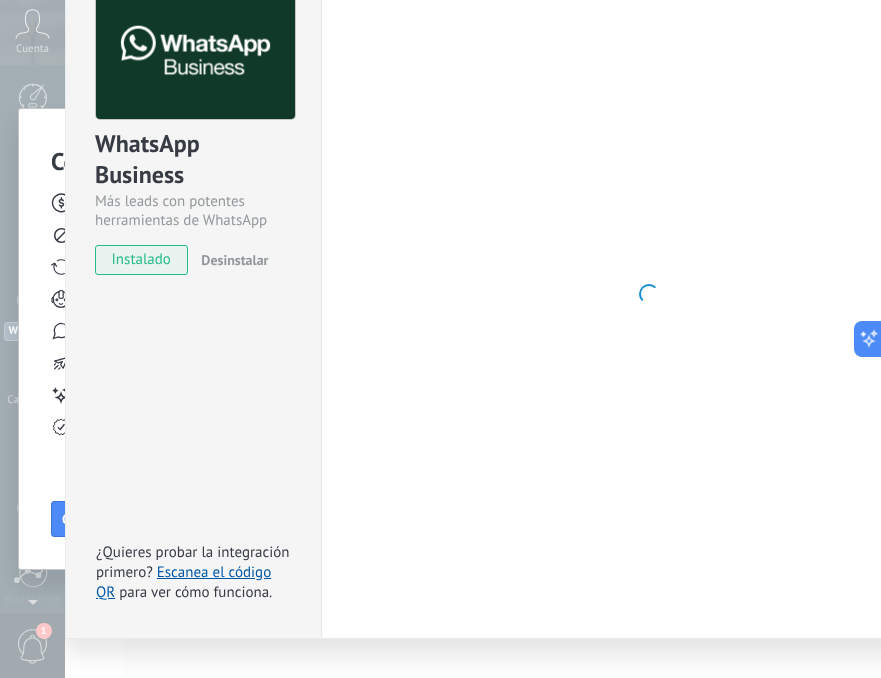 click at bounding box center [649, 294] 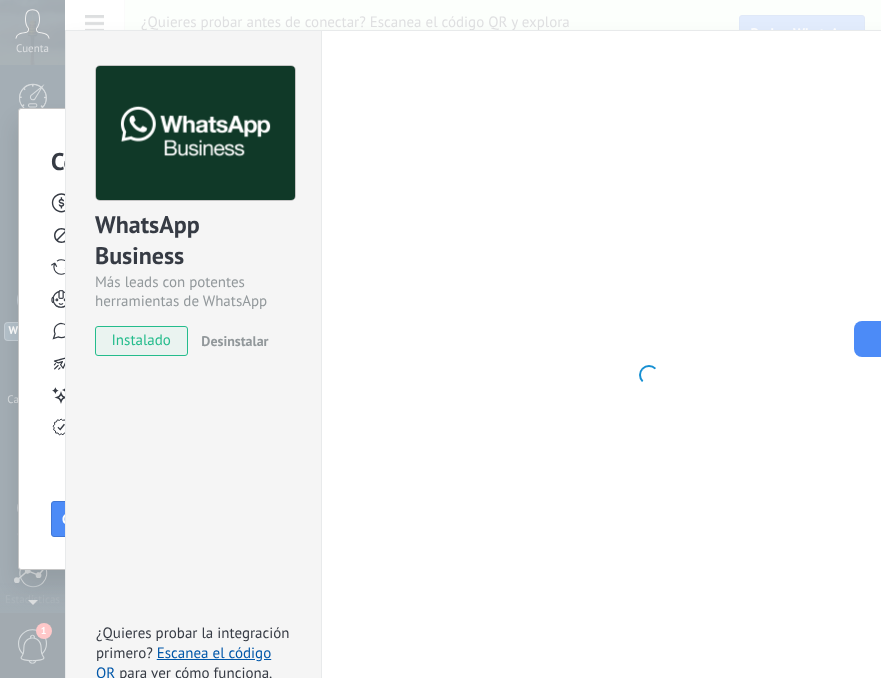click on "WhatsApp Business Más leads con potentes herramientas de WhatsApp instalado Desinstalar ¿Quieres probar la integración primero?   Escanea el código QR   para ver cómo funciona. Configuraciones Autorizaciones This tab logs the users who have granted integration access to this account. If you want to to remove a user's ability to send requests to the account on behalf of this integration, you can revoke access. If access is revoked from all users, the integration will stop working. This app is installed, but no one has given it access yet. WhatsApp Cloud API más _:  Guardar   < Volver 1 Seleccionar aplicación 2 Conectar Facebook  3 Finalizar configuración Continúa con Facebook Este paso toma aproximadamente 5 minutos. Es posible que algunos mensajes no se entreguen durante este paso, así que intenta programarlo cuando la actividad sea baja. Continuar con Facebook Guía paso a paso ¿Necesitas ayuda?" at bounding box center [473, 339] 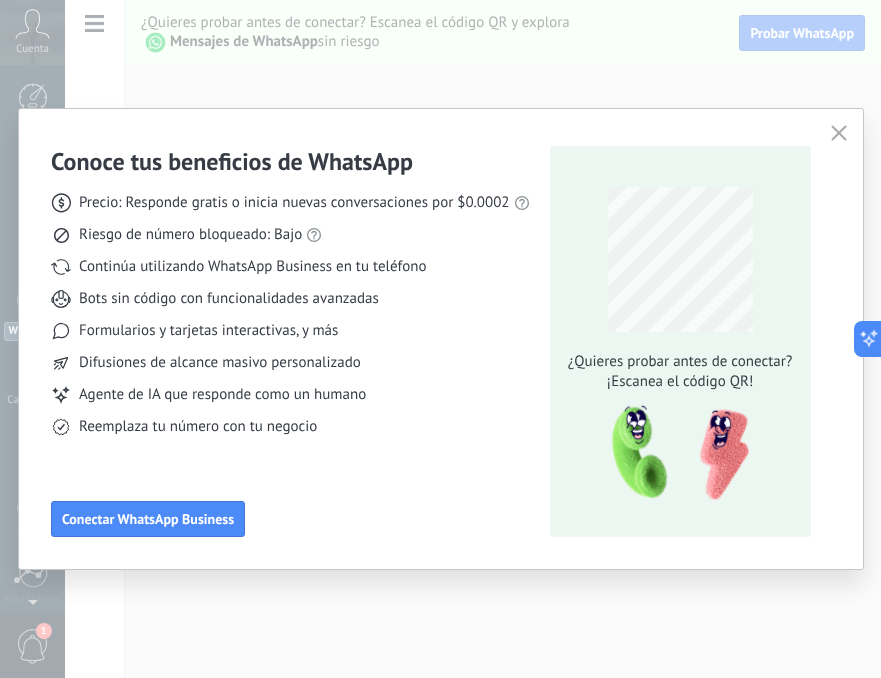 click at bounding box center [839, 133] 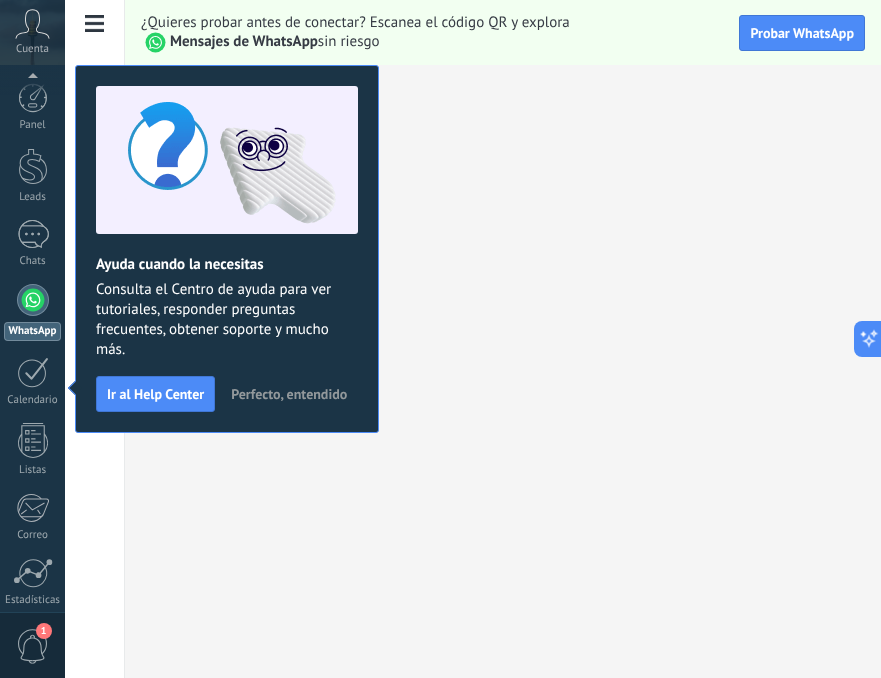 scroll, scrollTop: 154, scrollLeft: 0, axis: vertical 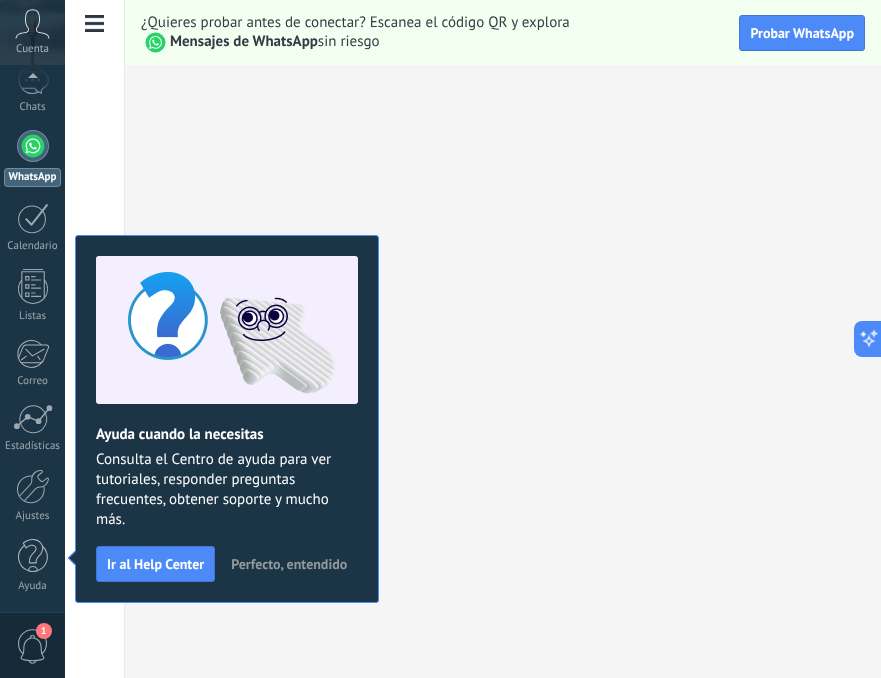 click on "Perfecto, entendido" at bounding box center [289, 564] 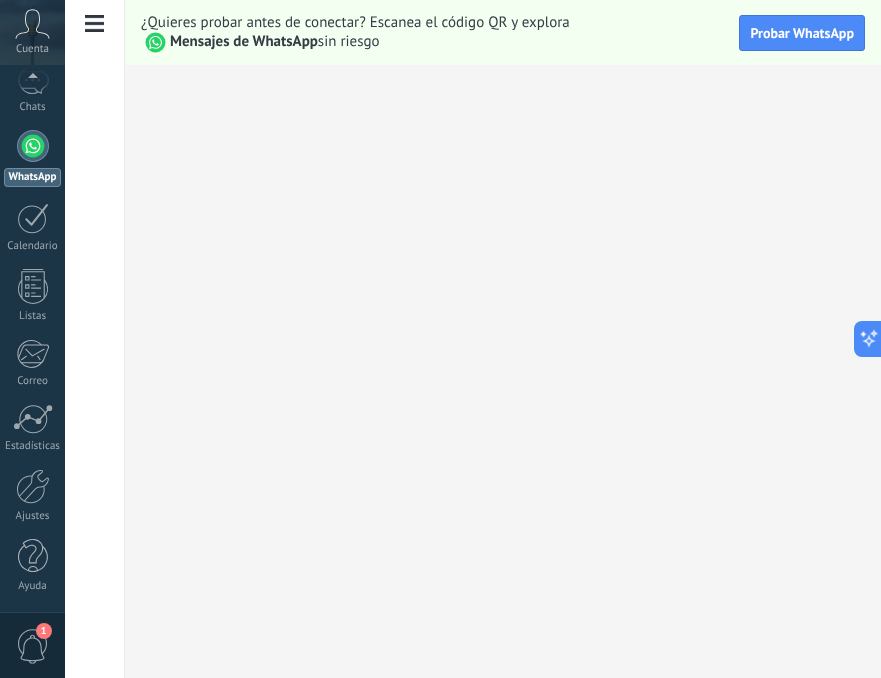scroll, scrollTop: 0, scrollLeft: 0, axis: both 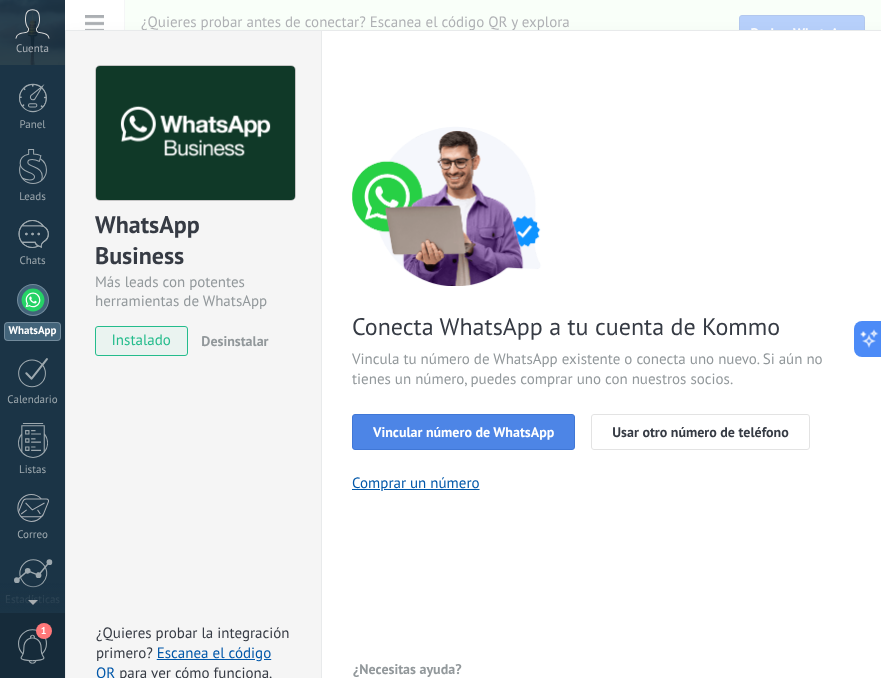 click on "Vincular número de WhatsApp" at bounding box center [463, 432] 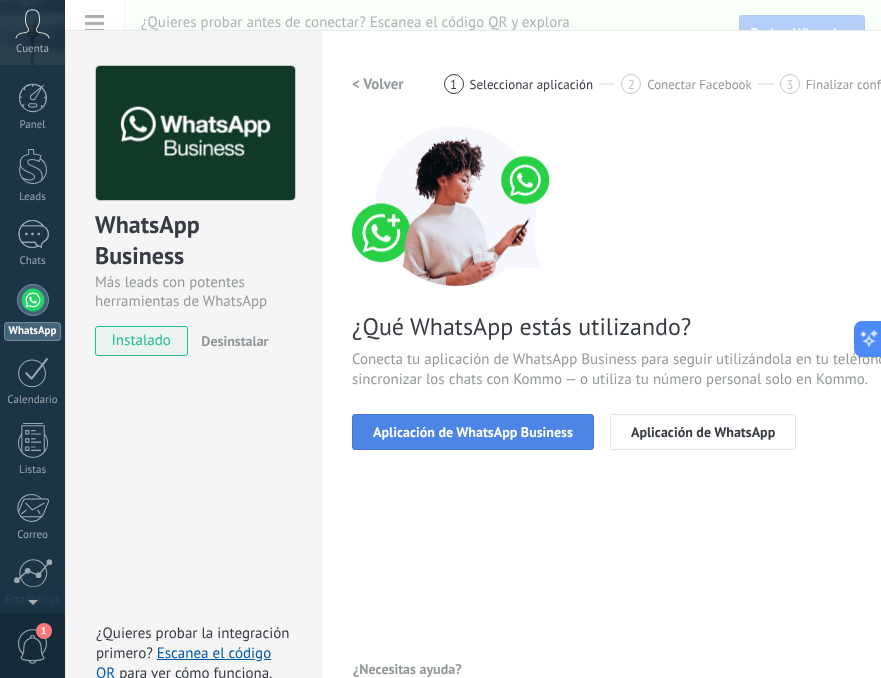 click on "Aplicación de WhatsApp Business" at bounding box center [473, 432] 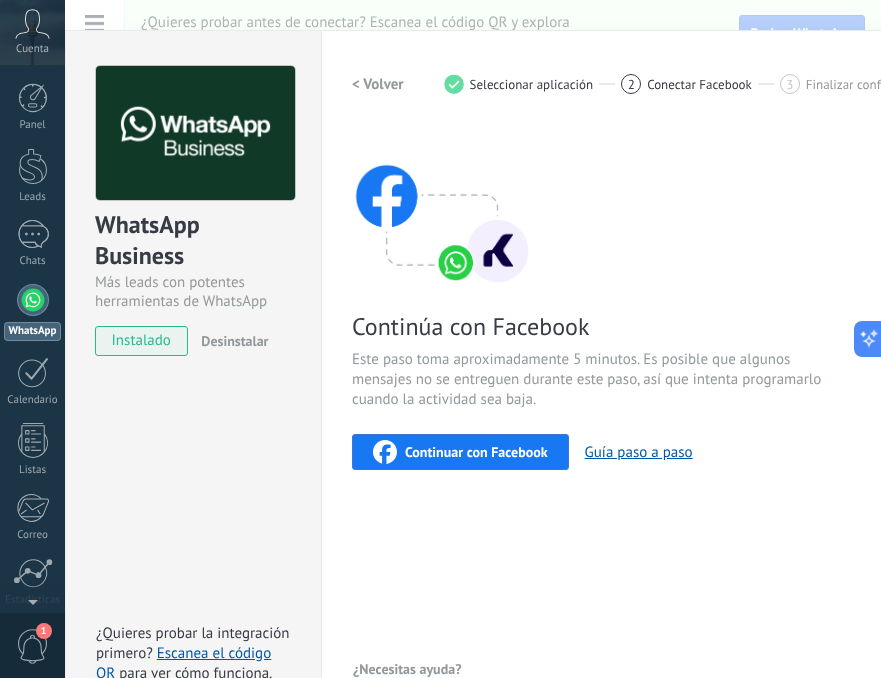 click on "Continuar con Facebook" at bounding box center [476, 452] 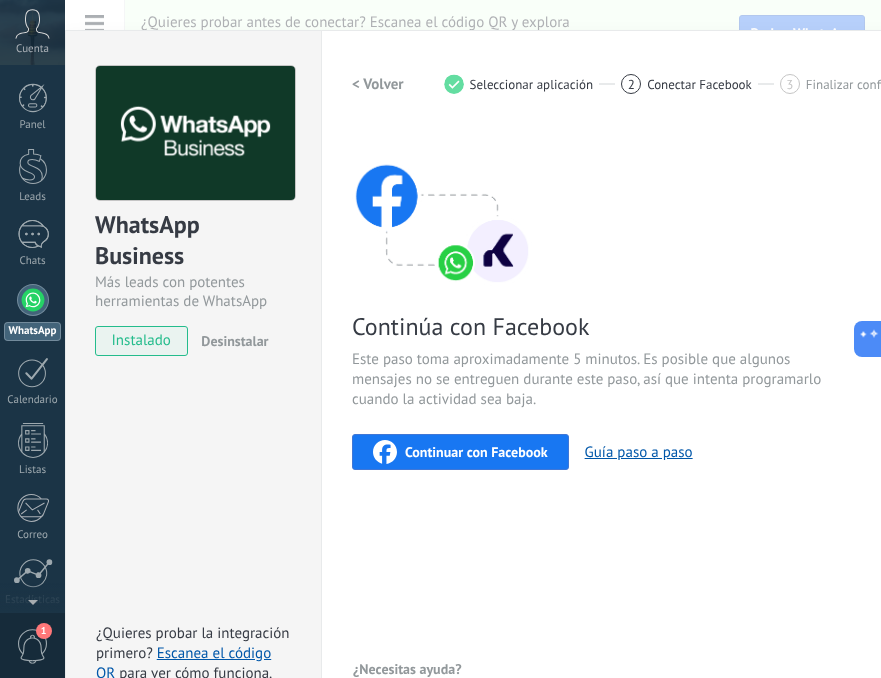 click on "Continuar con Facebook" at bounding box center (476, 452) 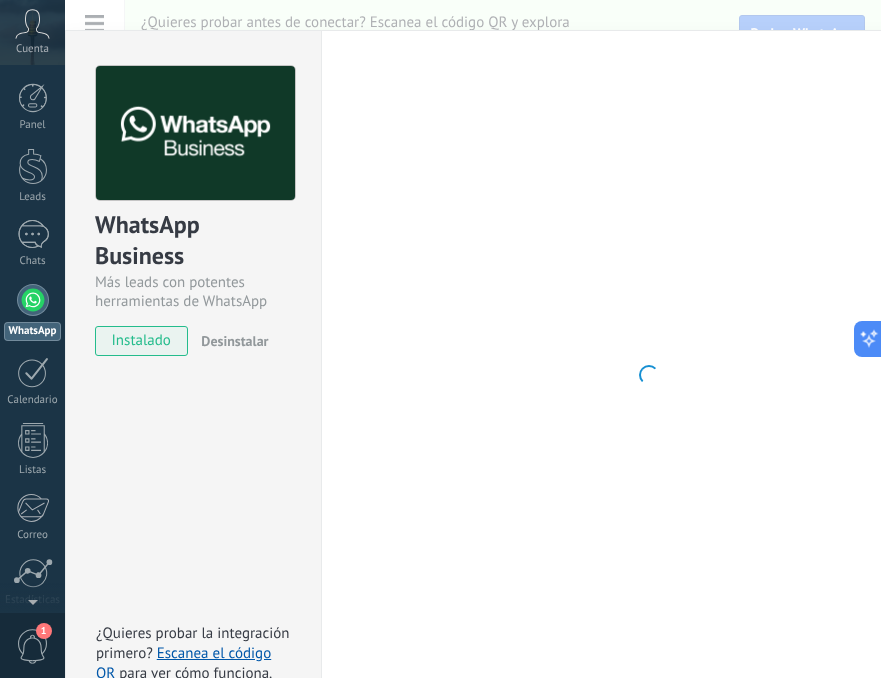click on "WhatsApp Business Más leads con potentes herramientas de WhatsApp instalado Desinstalar ¿Quieres probar la integración primero?   Escanea el código QR   para ver cómo funciona. Configuraciones Autorizaciones This tab logs the users who have granted integration access to this account. If you want to to remove a user's ability to send requests to the account on behalf of this integration, you can revoke access. If access is revoked from all users, the integration will stop working. This app is installed, but no one has given it access yet. WhatsApp Cloud API más _:  Guardar   < Volver 1 Seleccionar aplicación 2 Conectar Facebook  3 Finalizar configuración Continúa con Facebook Este paso toma aproximadamente 5 minutos. Es posible que algunos mensajes no se entreguen durante este paso, así que intenta programarlo cuando la actividad sea baja. Continuar con Facebook Guía paso a paso ¿Necesitas ayuda?" at bounding box center (473, 339) 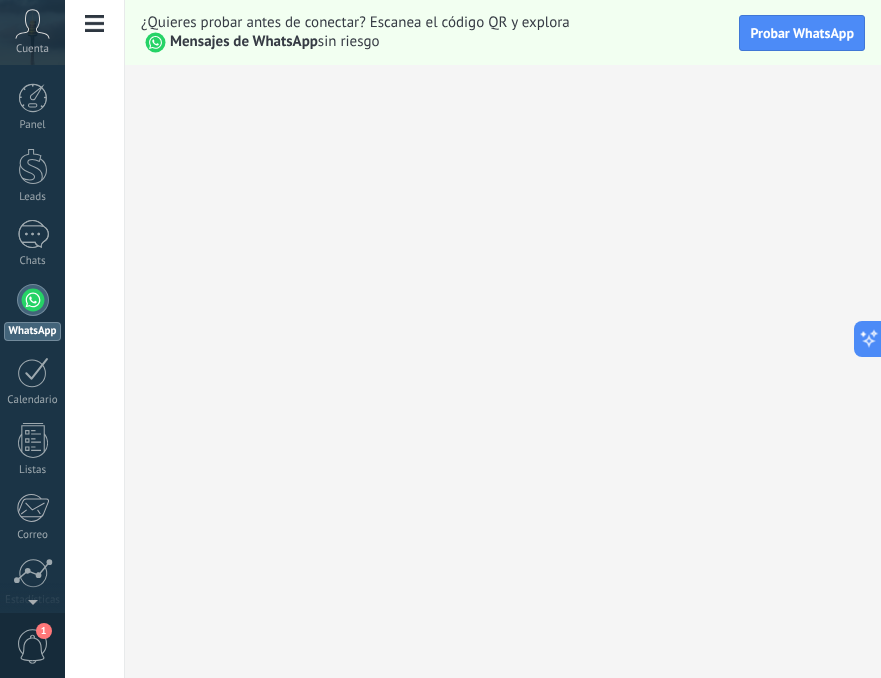 click at bounding box center [33, 300] 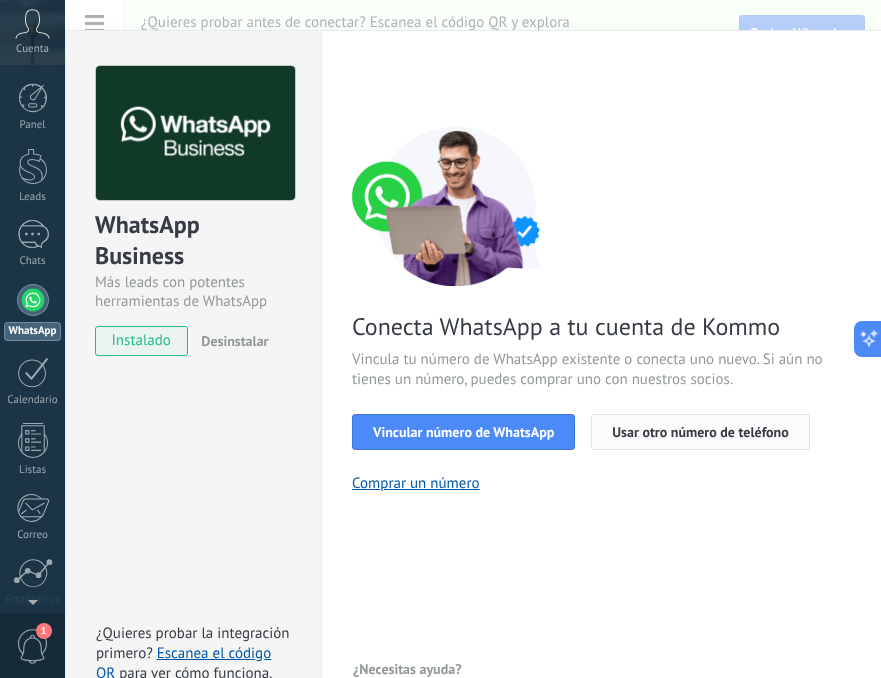 click on "Usar otro número de teléfono" at bounding box center (700, 432) 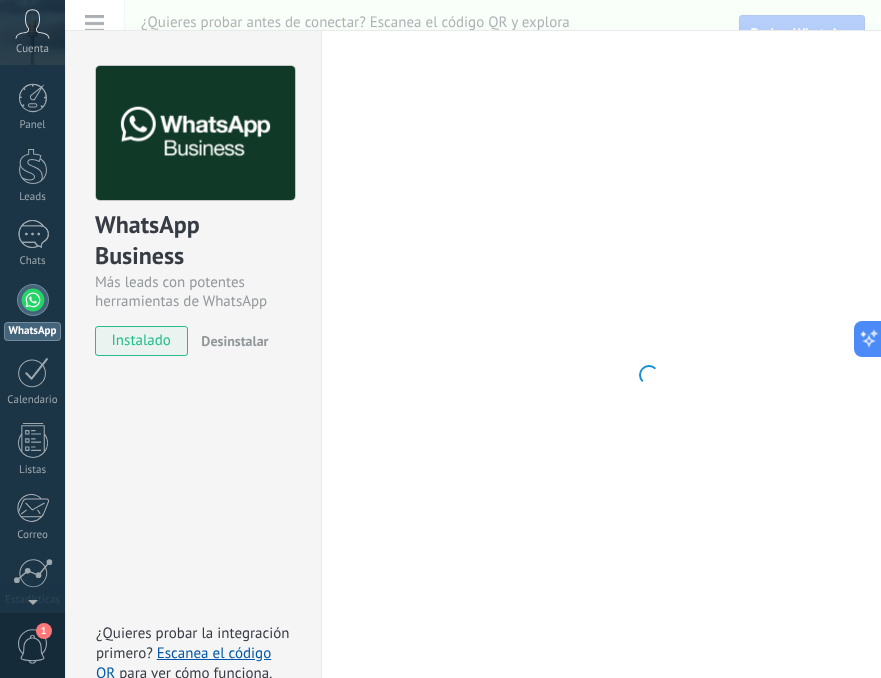 click on "WhatsApp Business Más leads con potentes herramientas de WhatsApp instalado Desinstalar ¿Quieres probar la integración primero?   Escanea el código QR   para ver cómo funciona. Configuraciones Autorizaciones This tab logs the users who have granted integration access to this account. If you want to to remove a user's ability to send requests to the account on behalf of this integration, you can revoke access. If access is revoked from all users, the integration will stop working. This app is installed, but no one has given it access yet. WhatsApp Cloud API más _:  Guardar < Volver 1 Seleccionar aplicación 2 Conectar Facebook  3 Finalizar configuración Conecta WhatsApp a tu cuenta de Kommo Vincula tu número de WhatsApp existente o conecta uno nuevo. Si aún no tienes un número, puedes comprar uno con nuestros socios. Vincular número de WhatsApp Usar otro número de teléfono Comprar un número ¿Necesitas ayuda?" at bounding box center [473, 339] 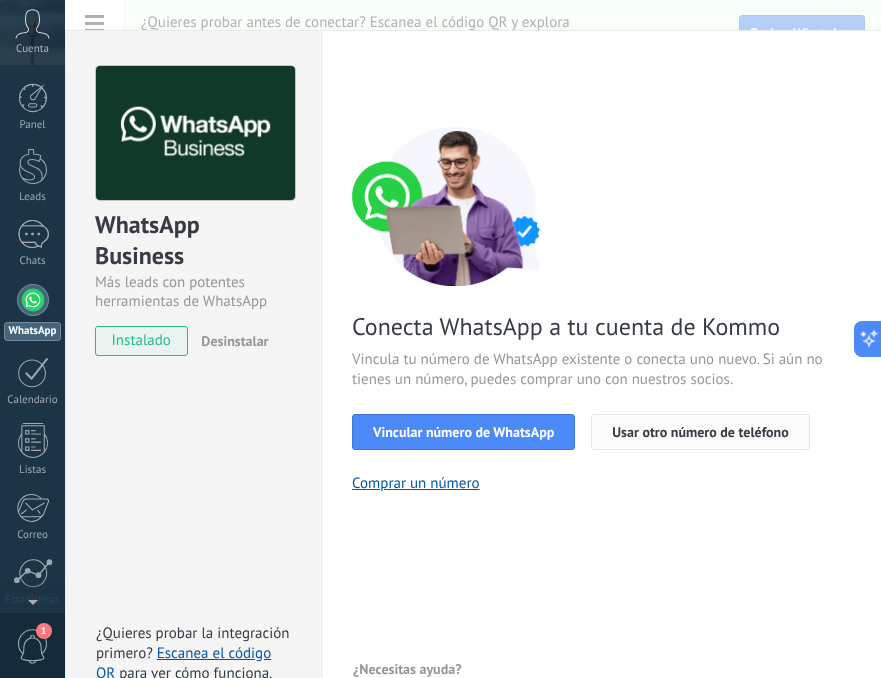 click on "Usar otro número de teléfono" at bounding box center (700, 432) 